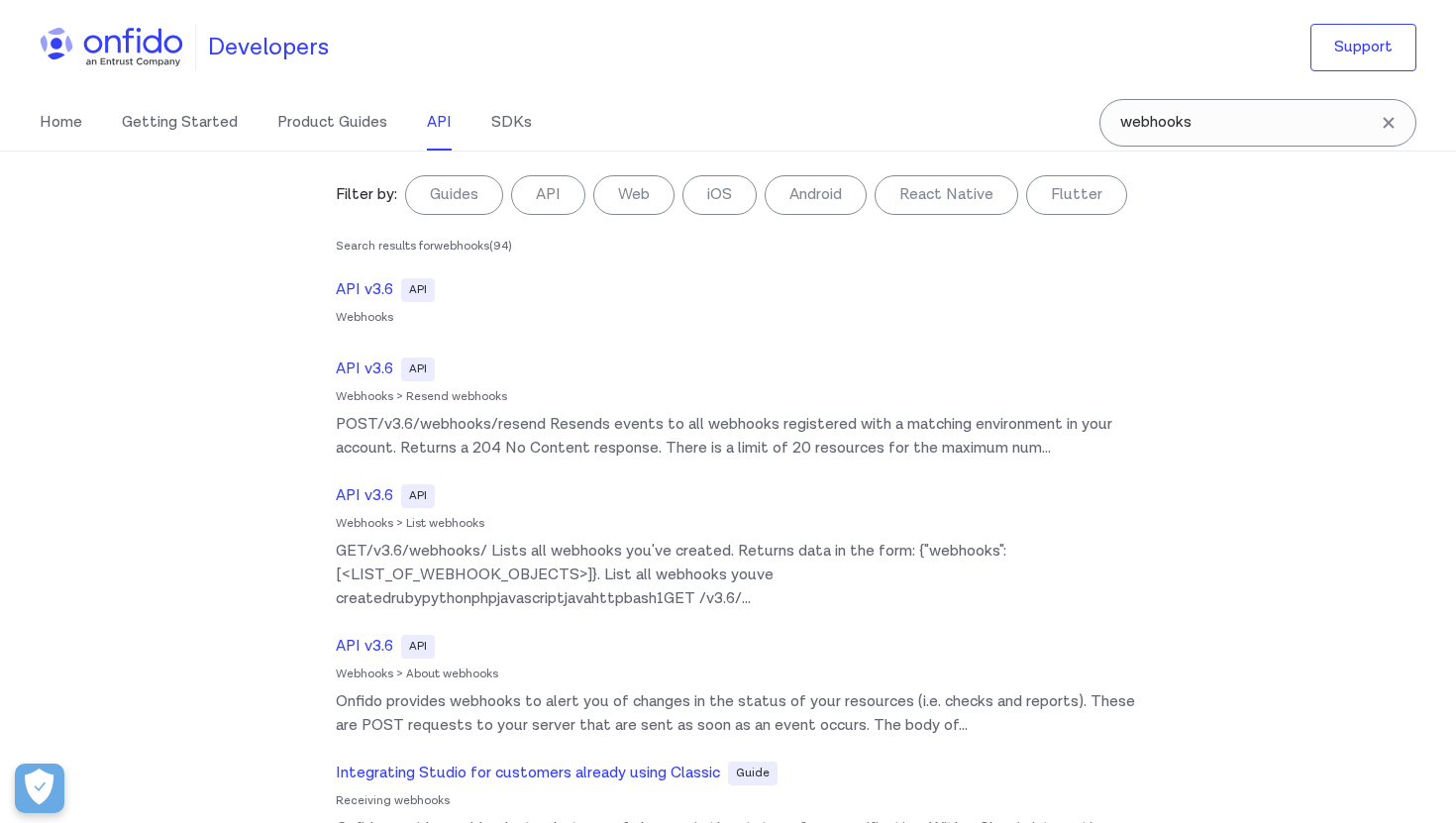 select on "http" 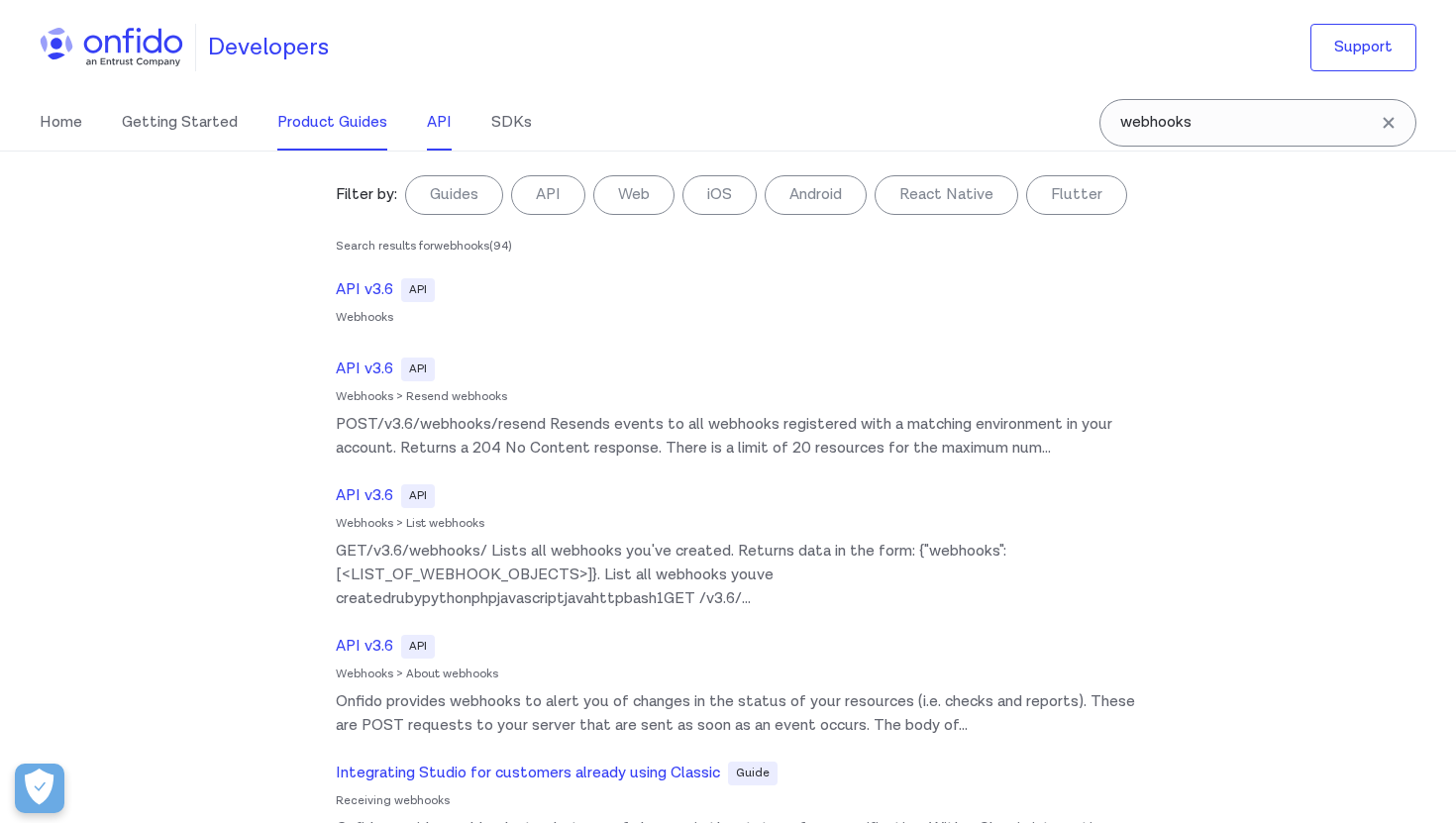 click on "Product Guides" at bounding box center [332, 123] 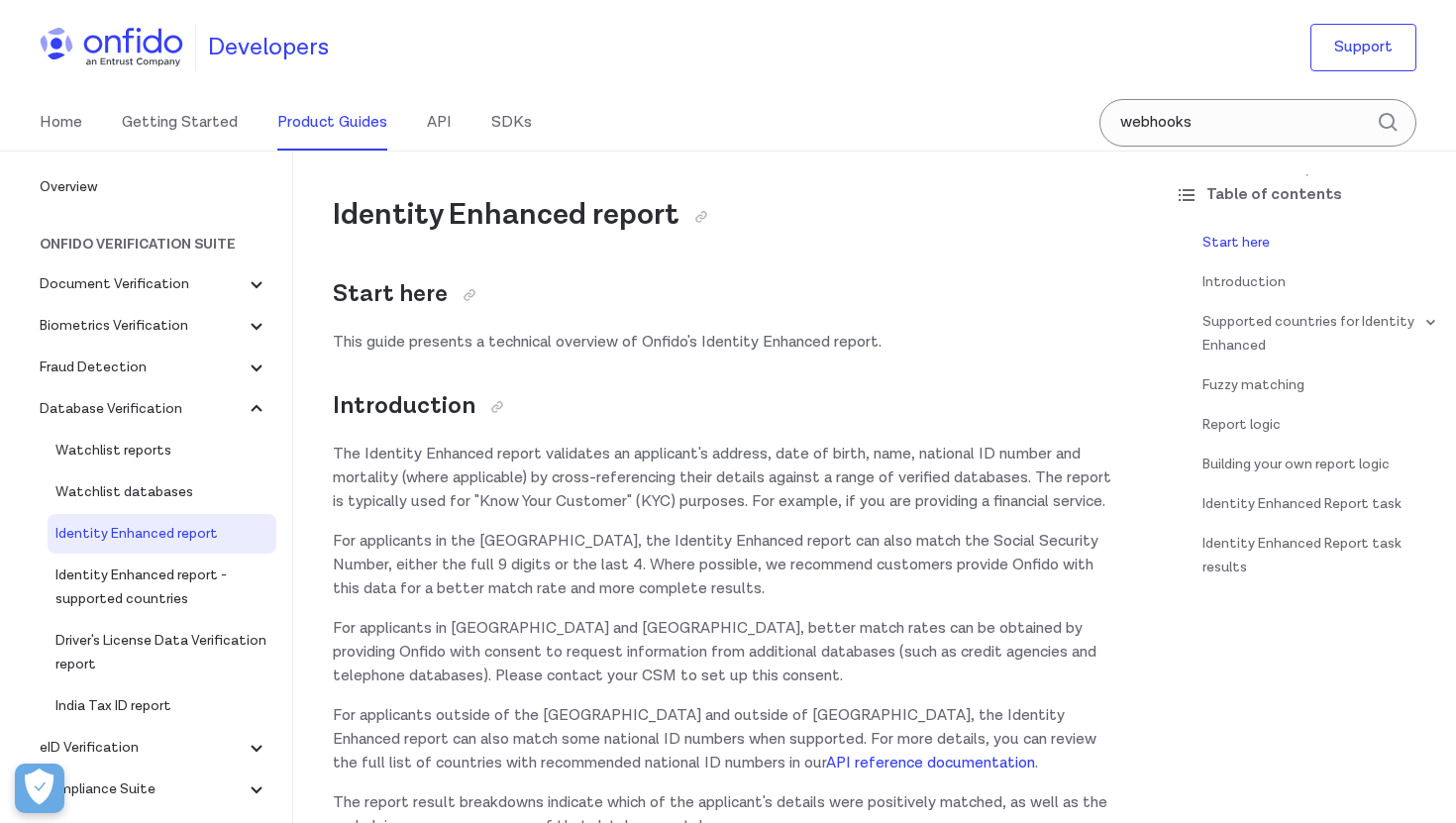 scroll, scrollTop: 0, scrollLeft: 0, axis: both 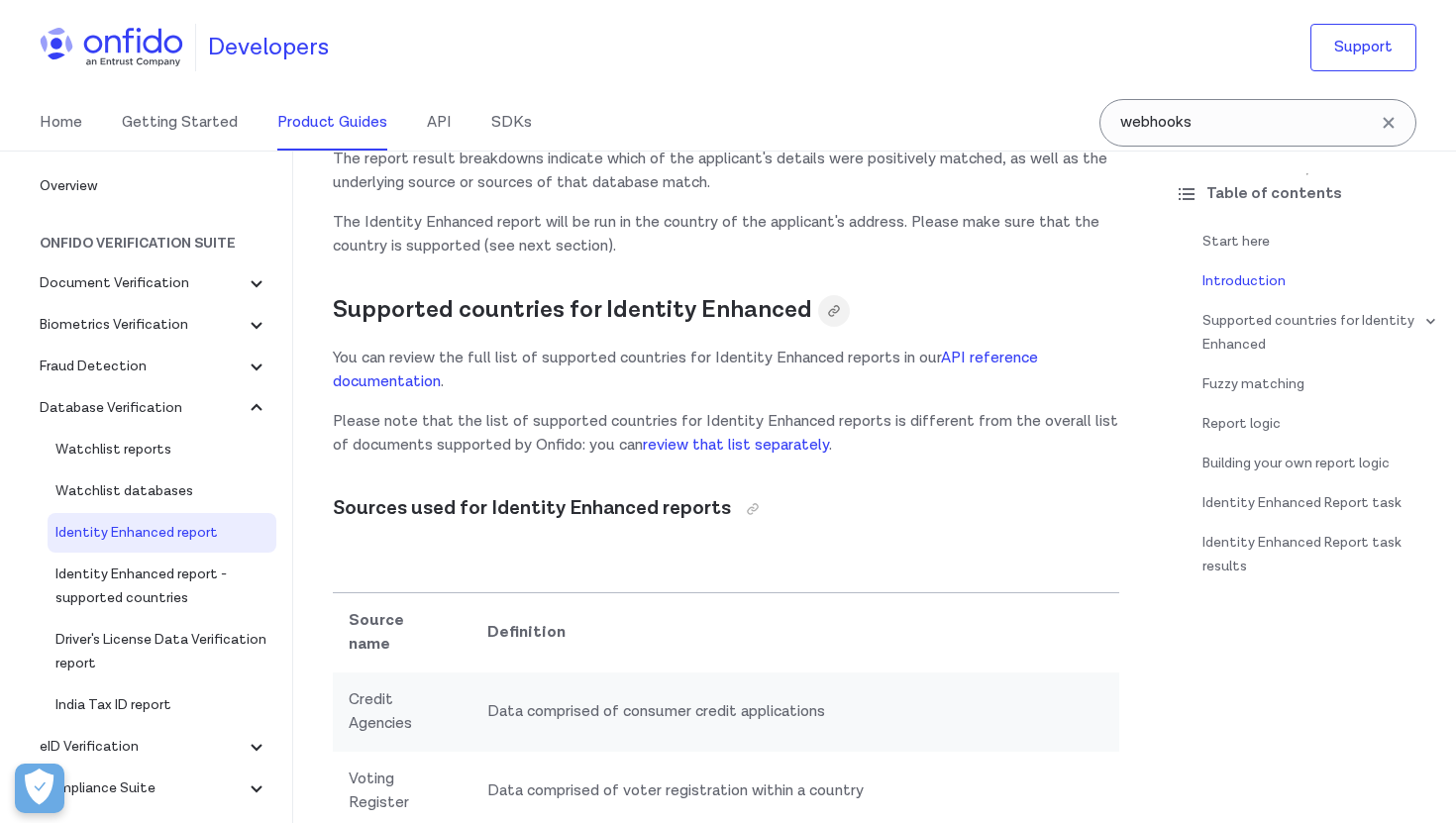 click at bounding box center (834, 311) 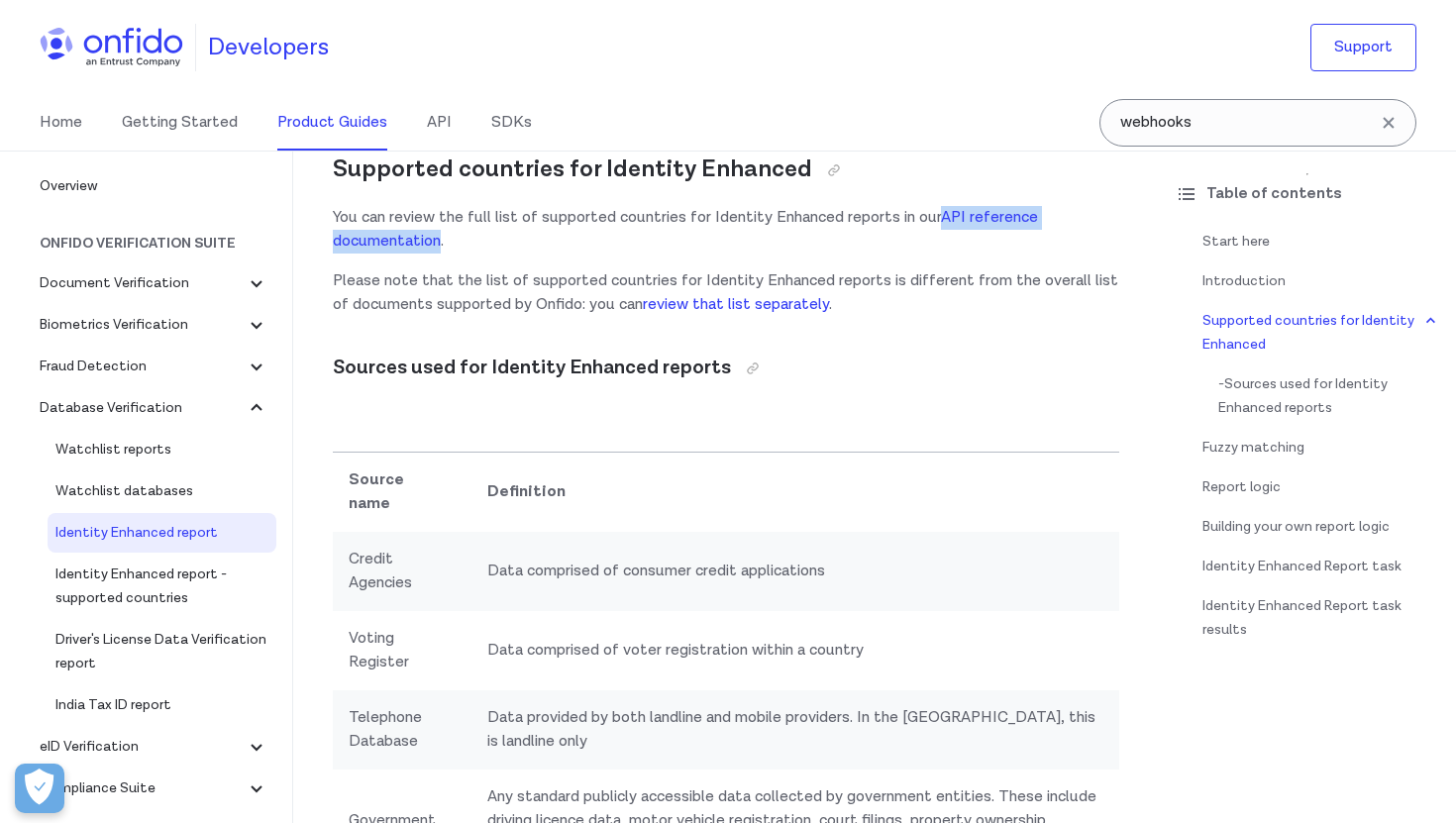 scroll, scrollTop: 771, scrollLeft: 0, axis: vertical 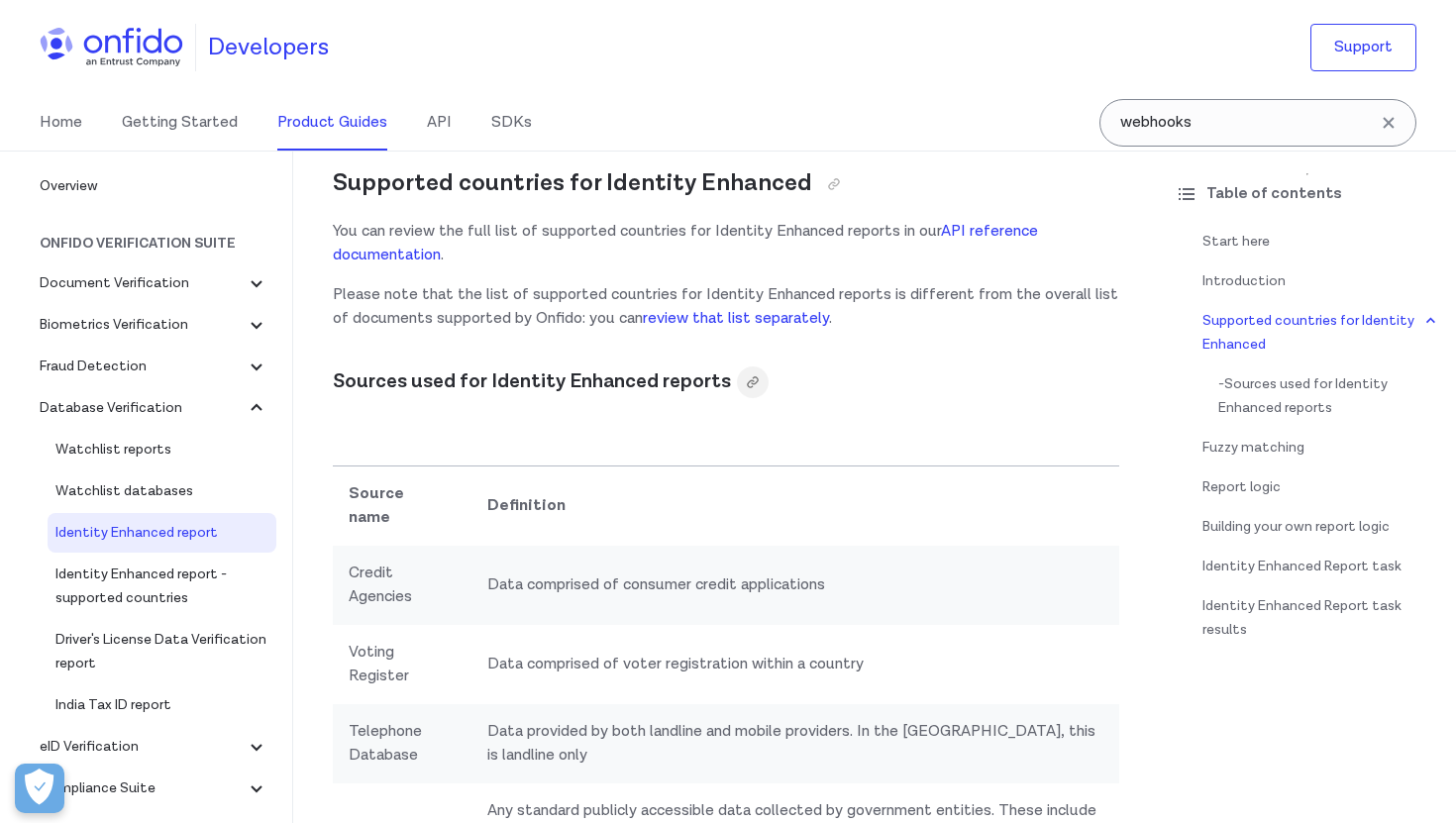 click at bounding box center [753, 382] 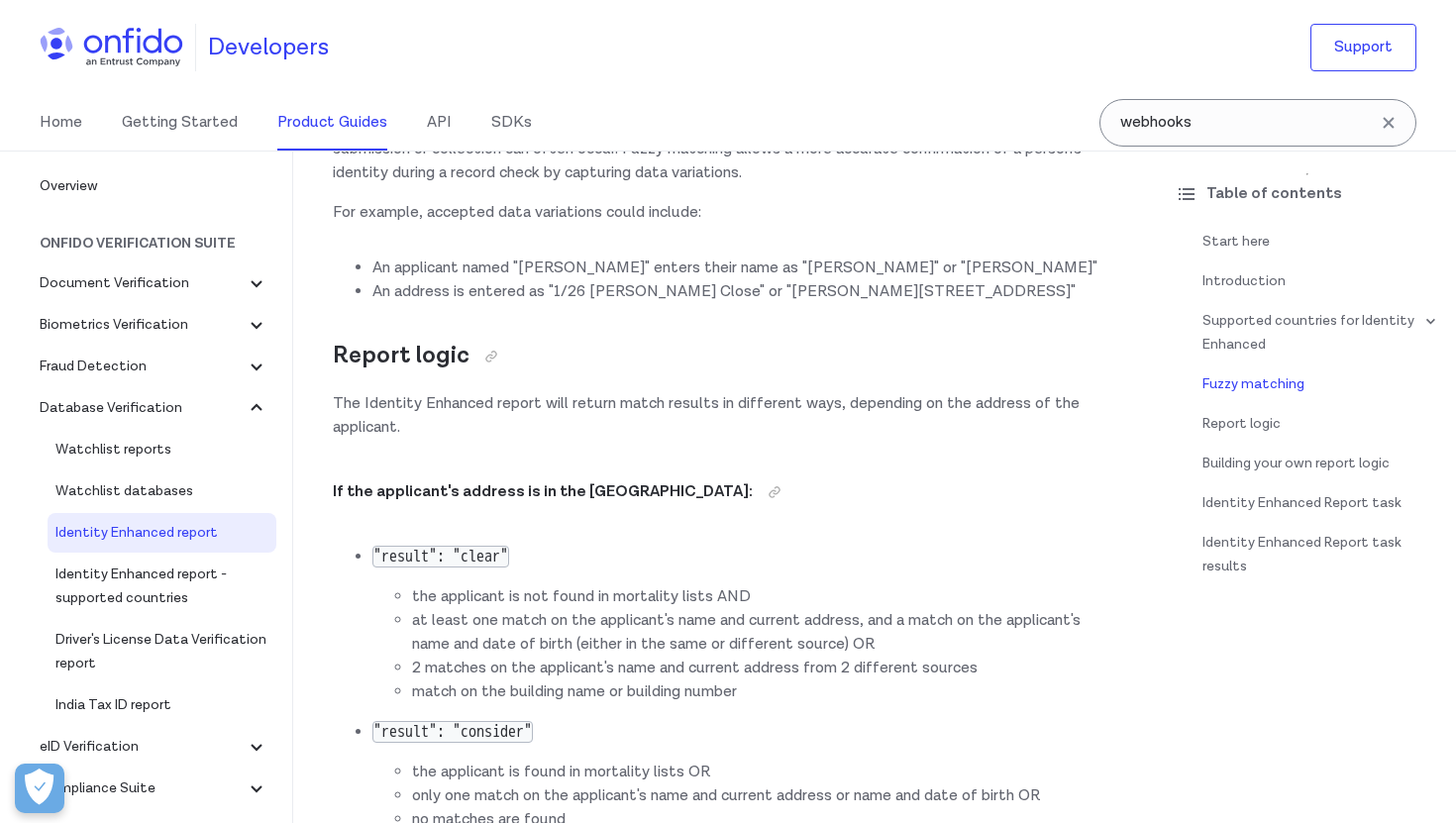 scroll, scrollTop: 2235, scrollLeft: 0, axis: vertical 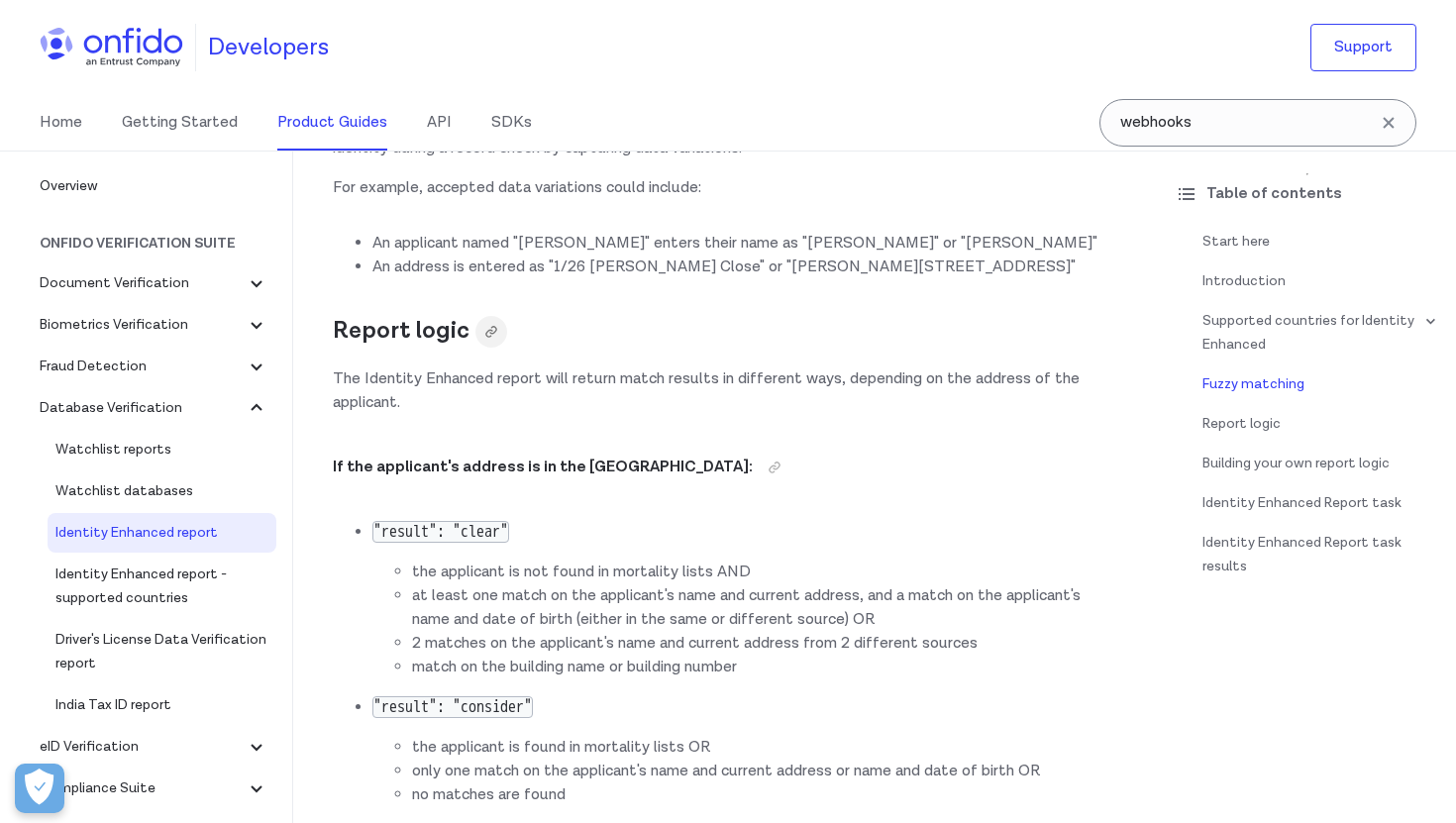 click at bounding box center (491, 332) 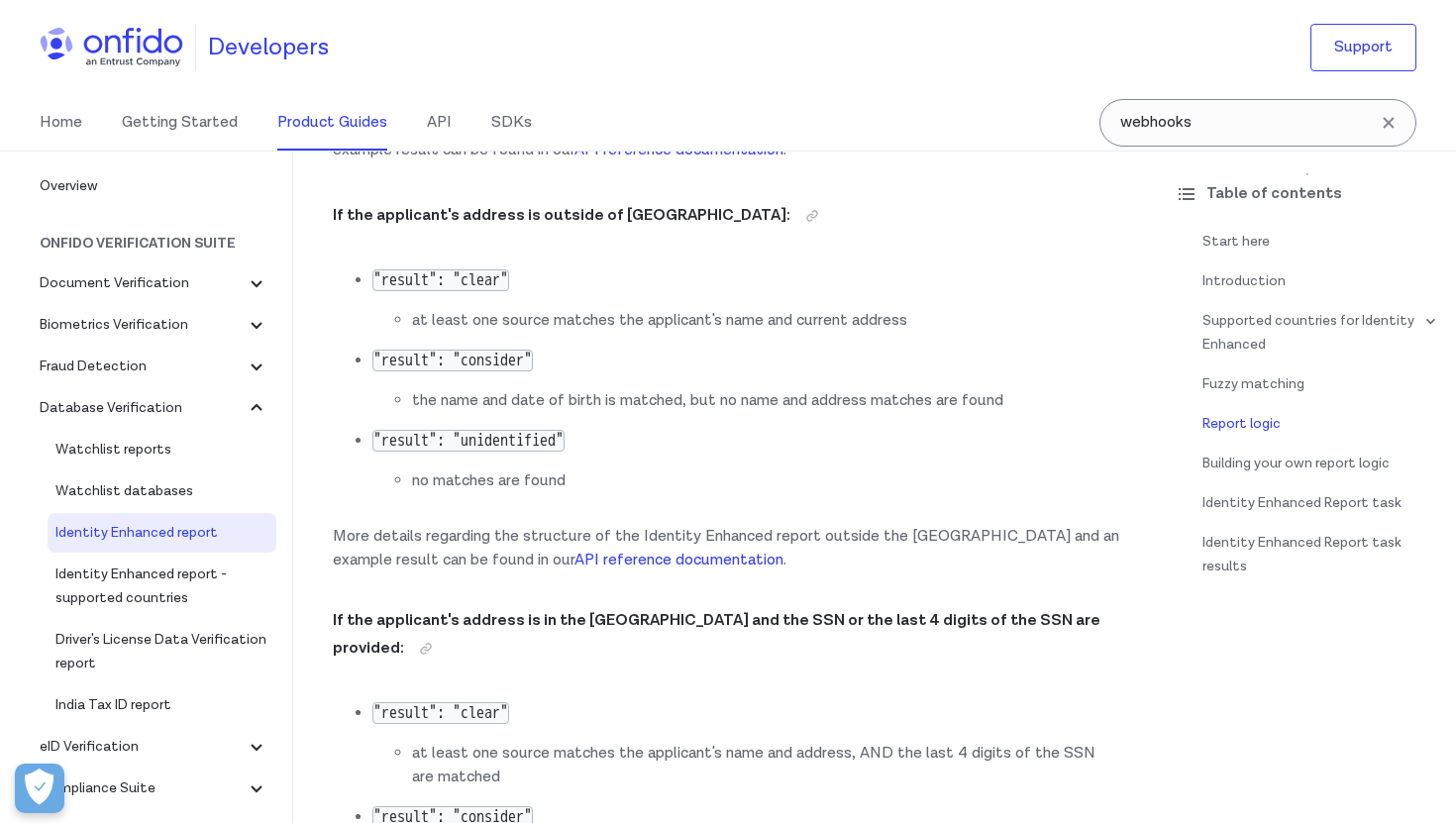 scroll, scrollTop: 3025, scrollLeft: 0, axis: vertical 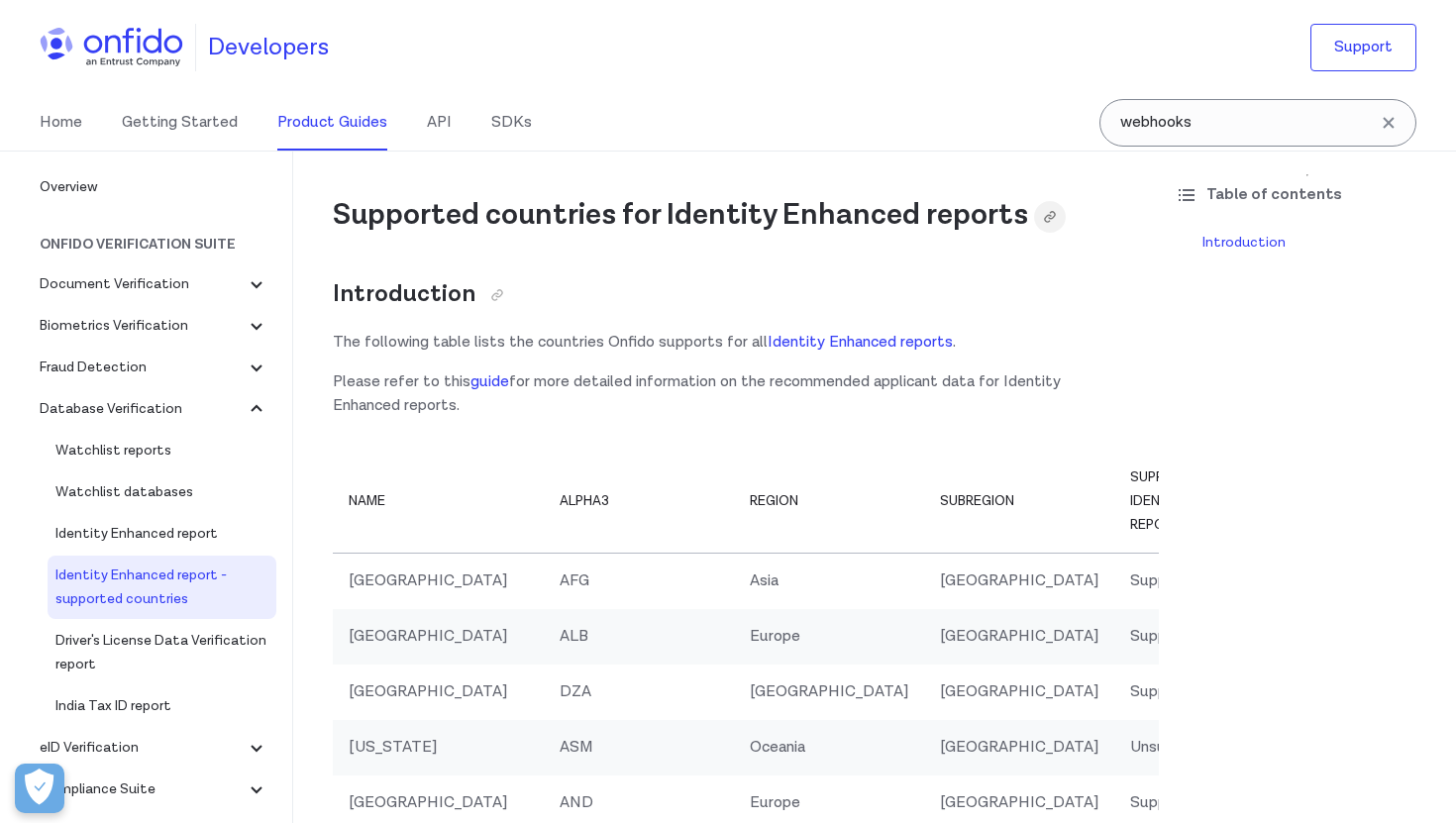 click at bounding box center (1050, 217) 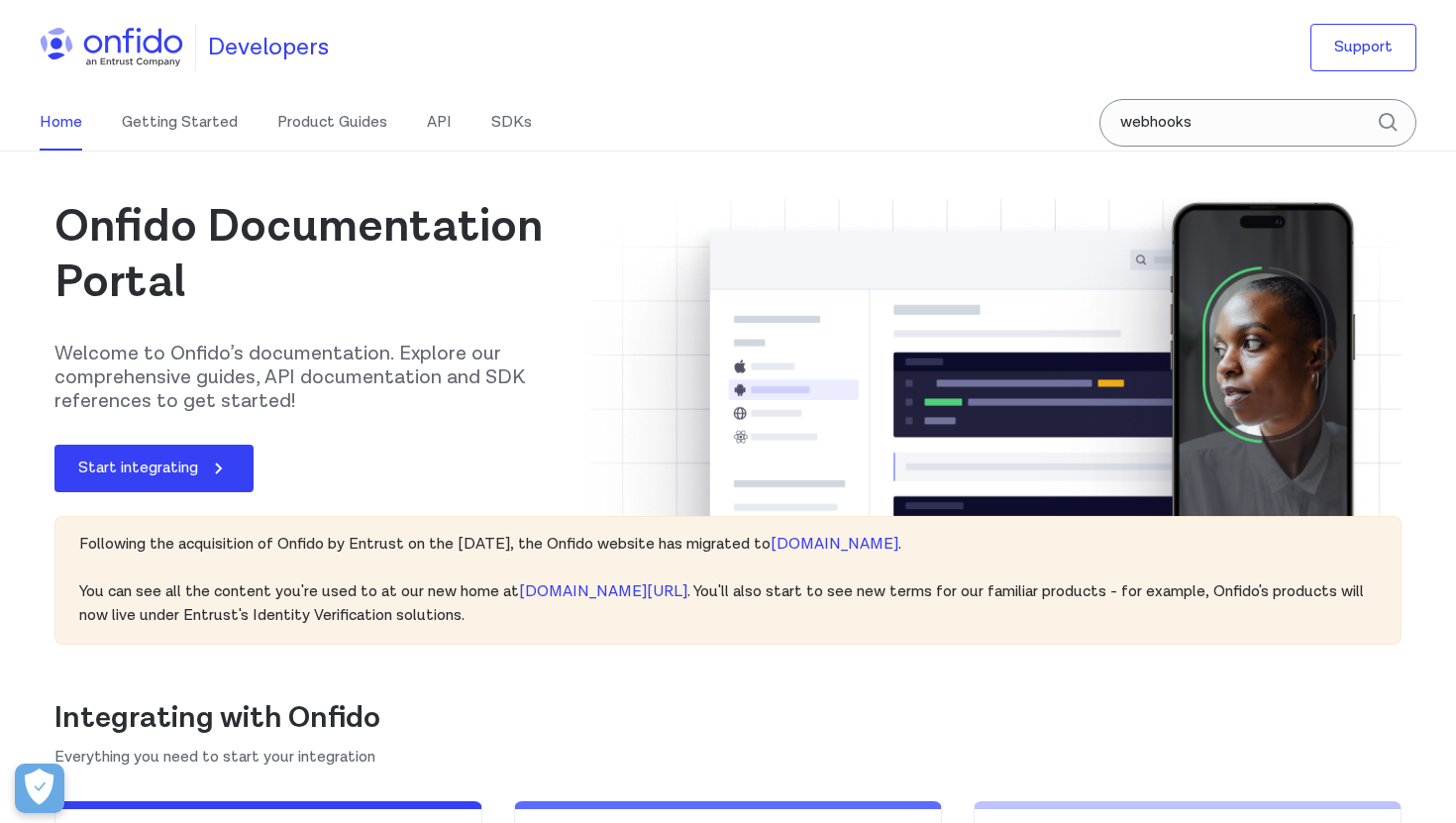 scroll, scrollTop: 0, scrollLeft: 0, axis: both 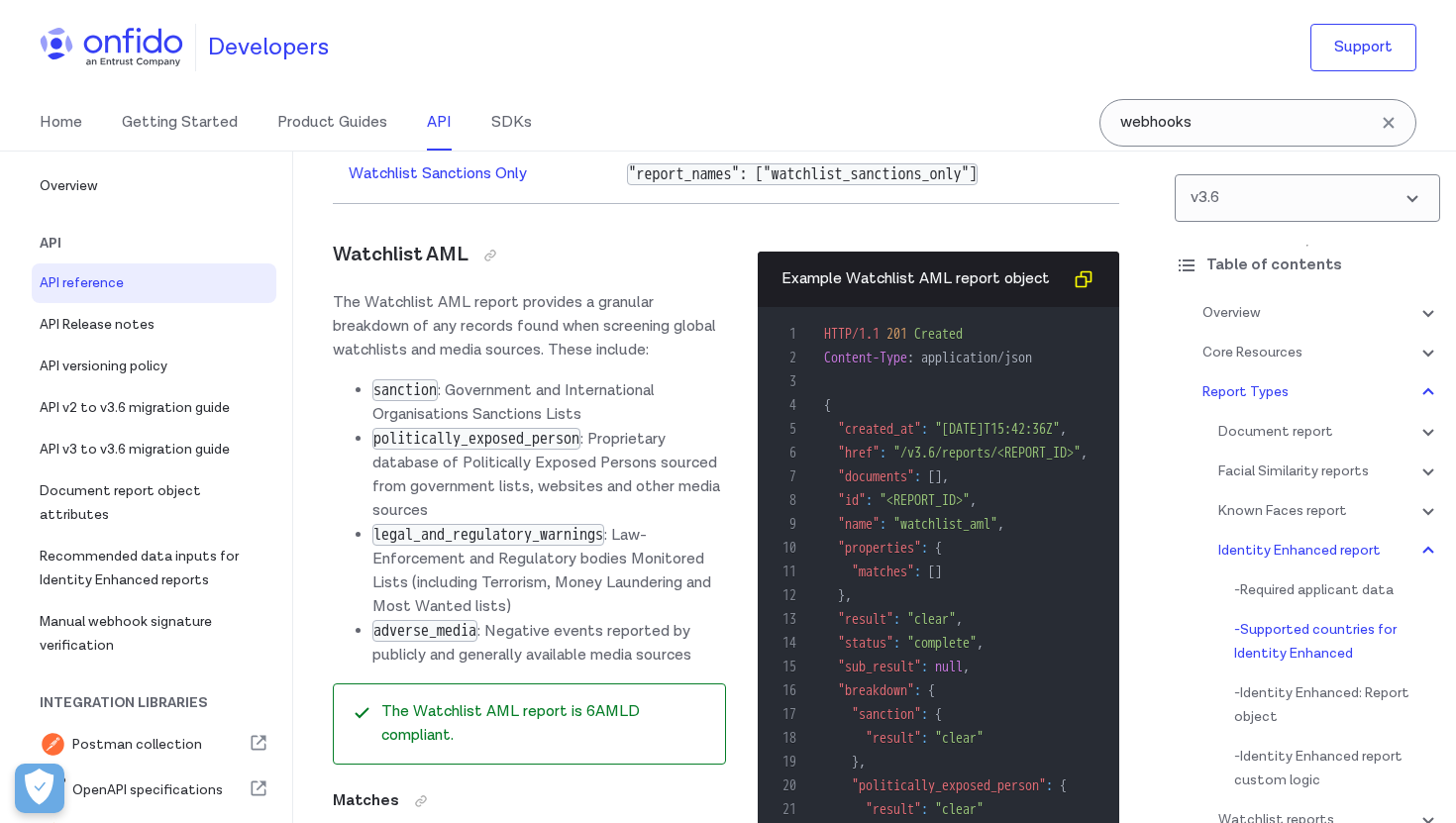 click on "full list of supported countries for Identity Enhanced
reports" at bounding box center [679, -5461] 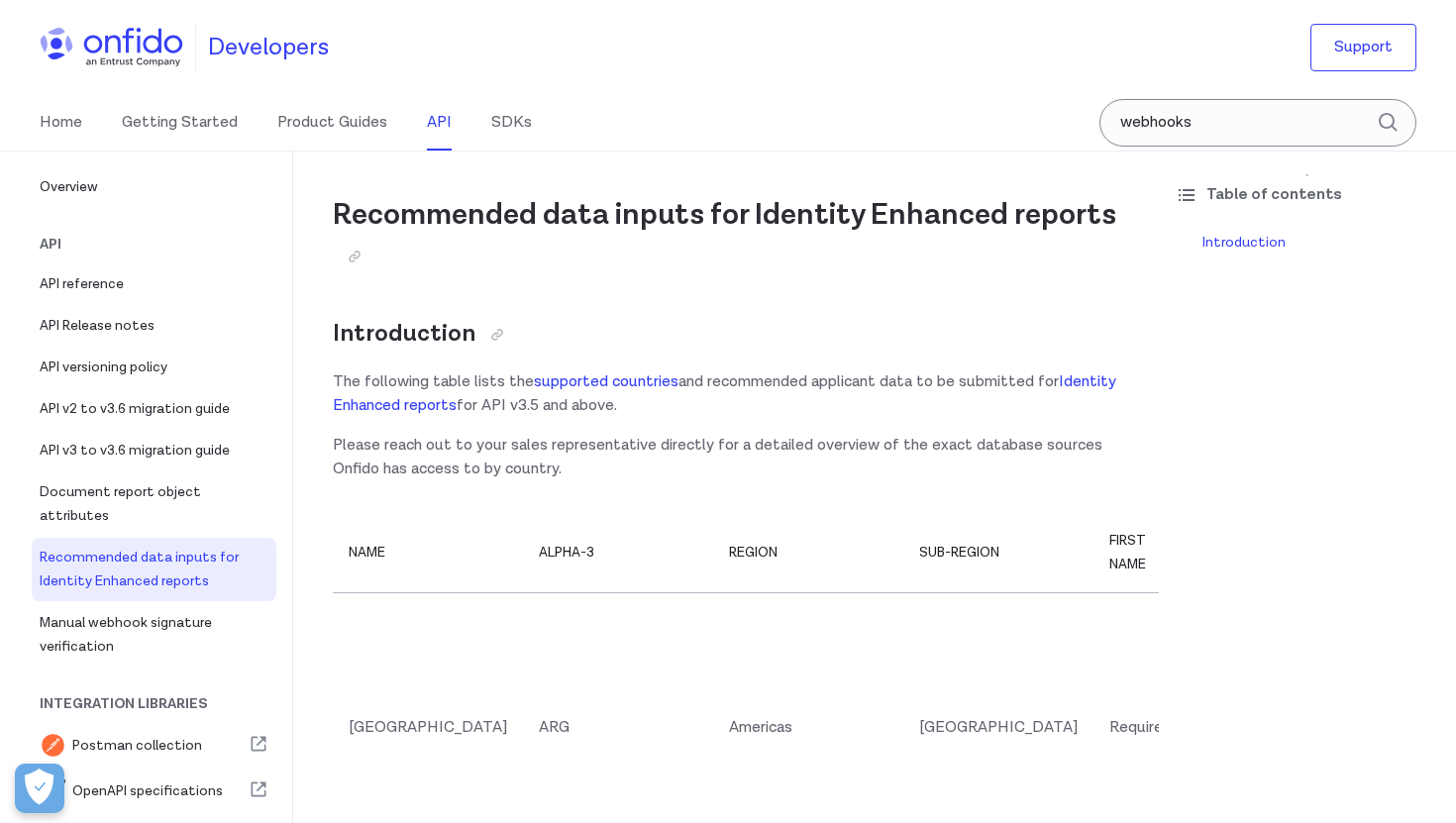 scroll, scrollTop: 0, scrollLeft: 0, axis: both 